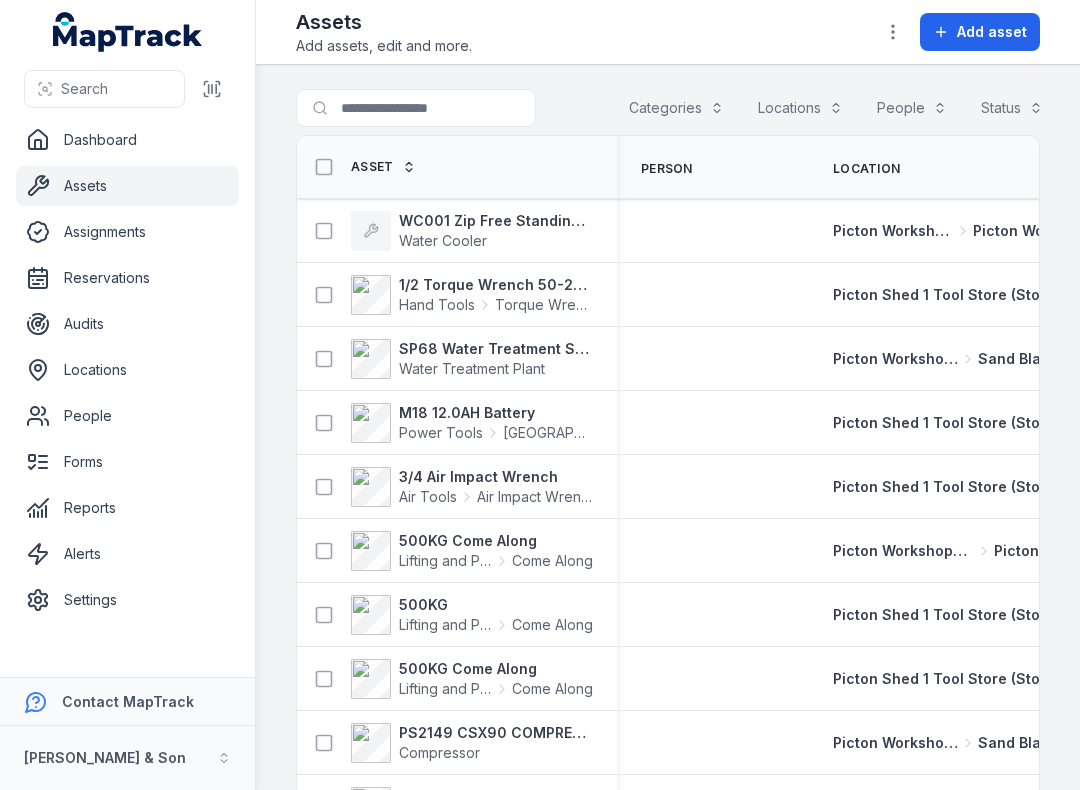 scroll, scrollTop: 0, scrollLeft: 0, axis: both 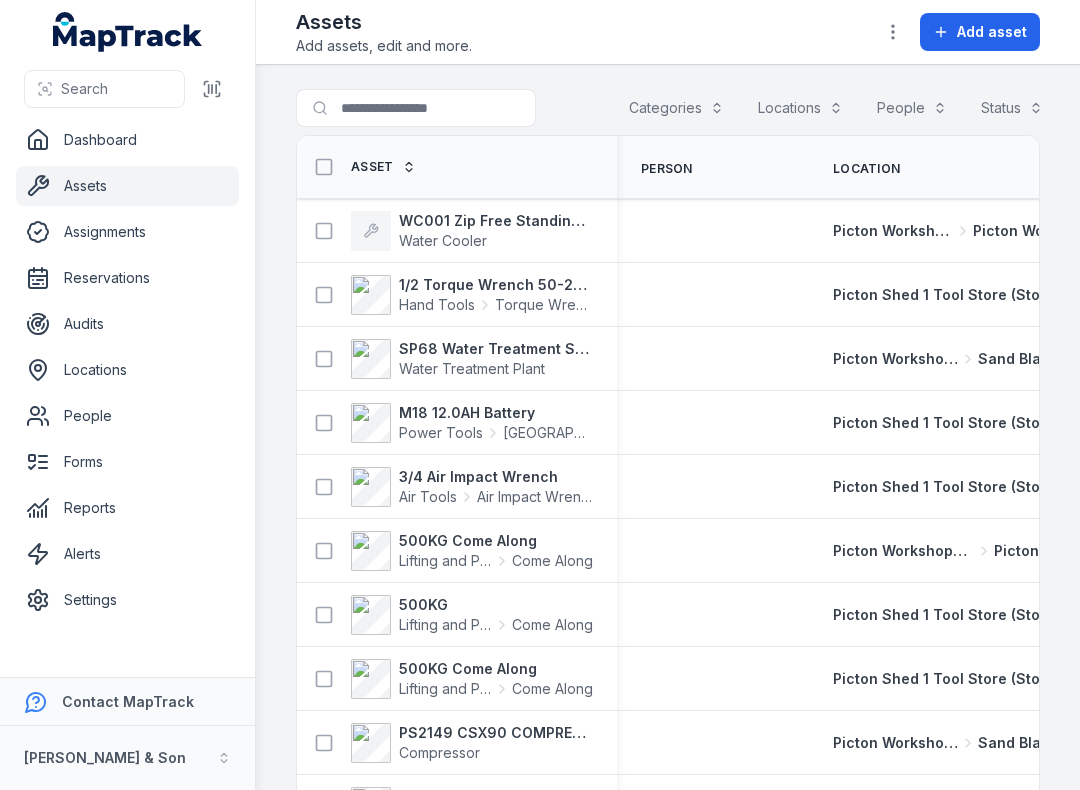 click on "Dashboard" at bounding box center [127, 140] 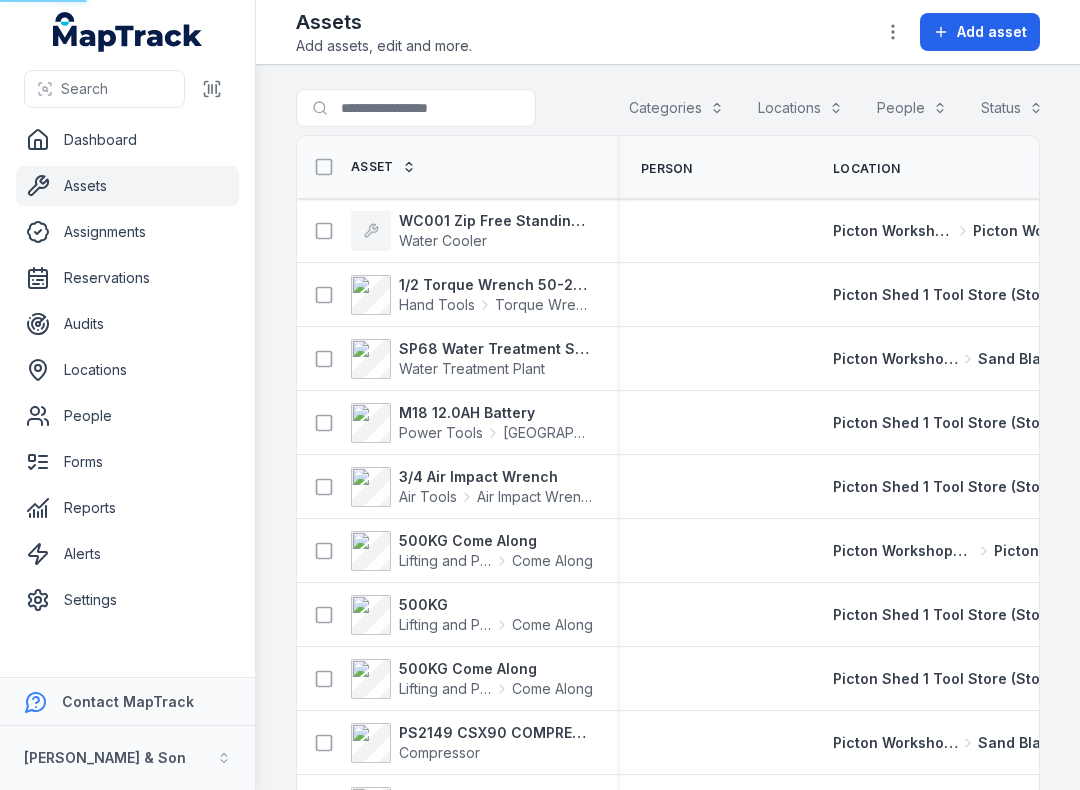 click on "Dashboard" at bounding box center (127, 140) 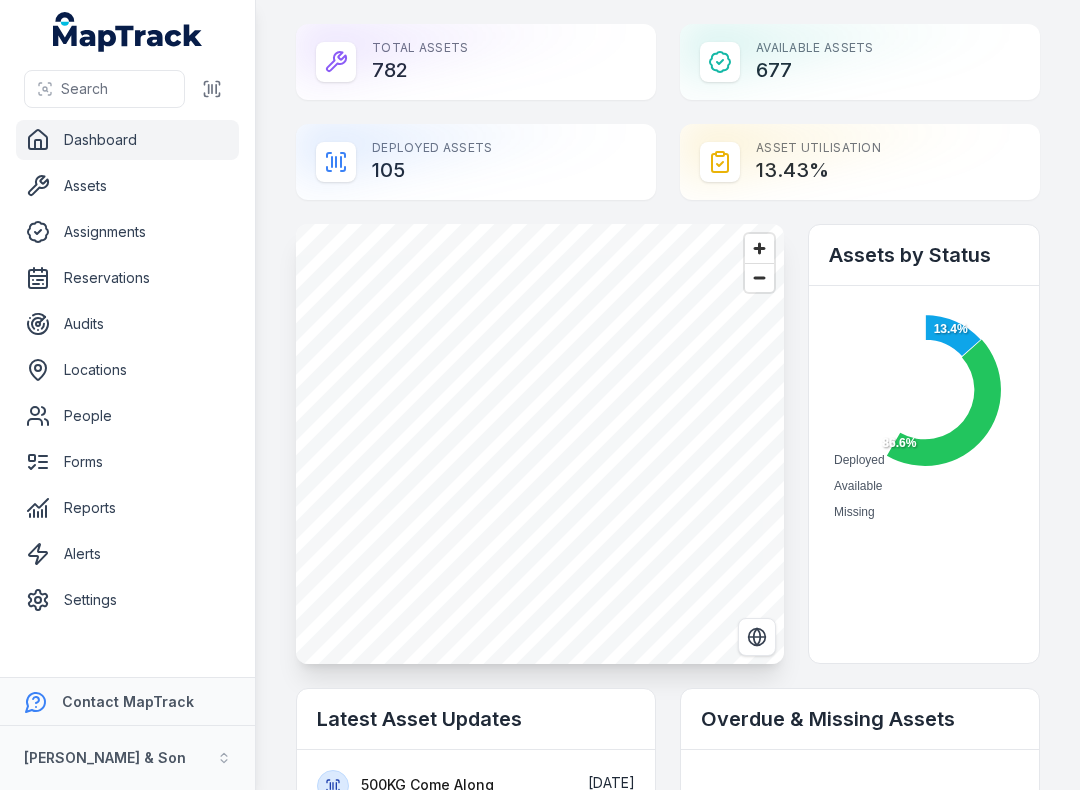 scroll, scrollTop: 0, scrollLeft: 0, axis: both 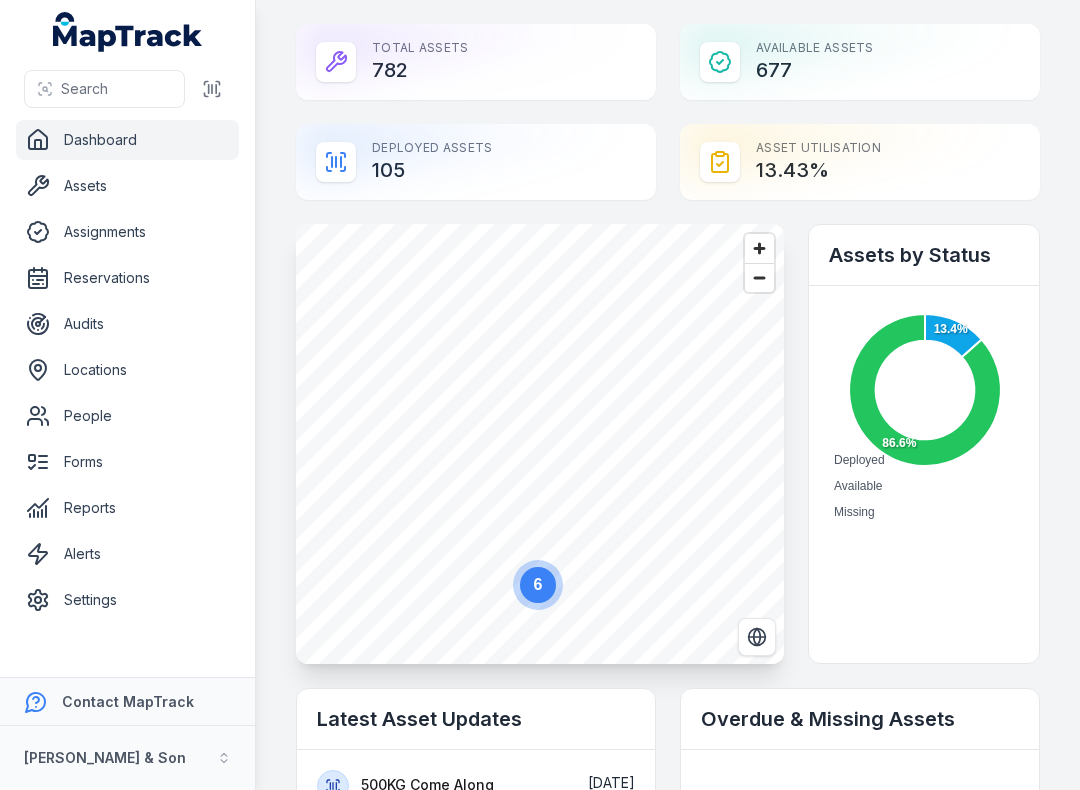 click 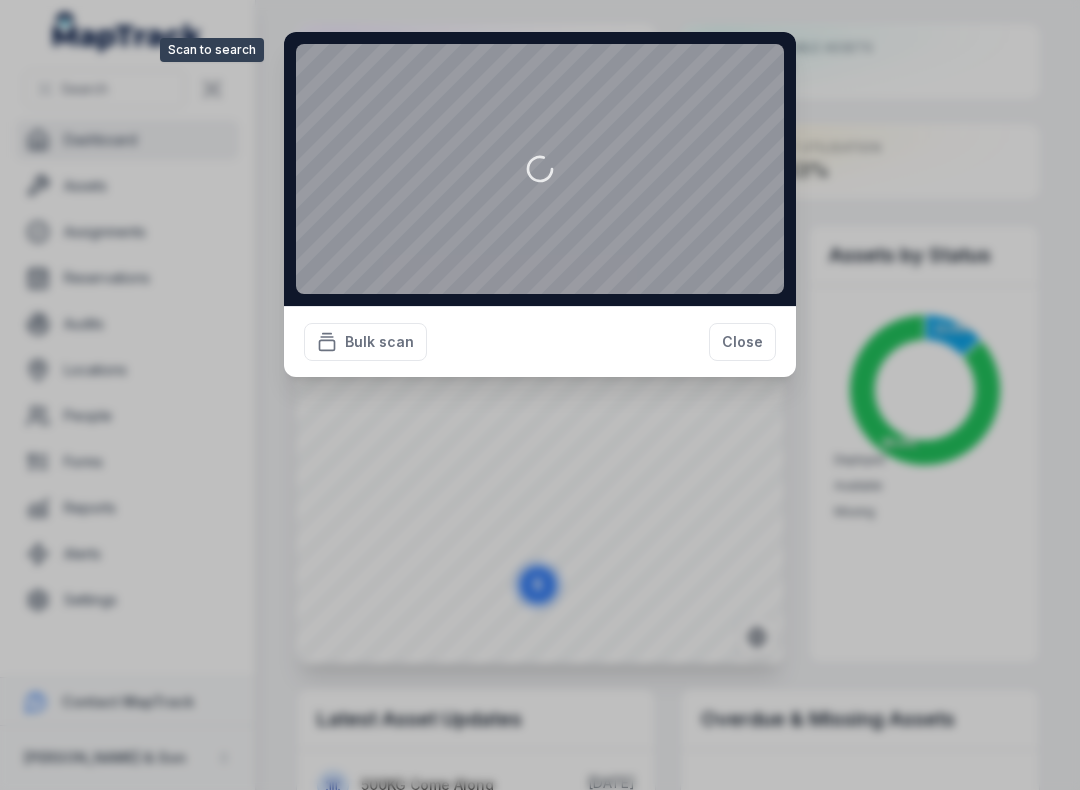 scroll, scrollTop: 0, scrollLeft: 0, axis: both 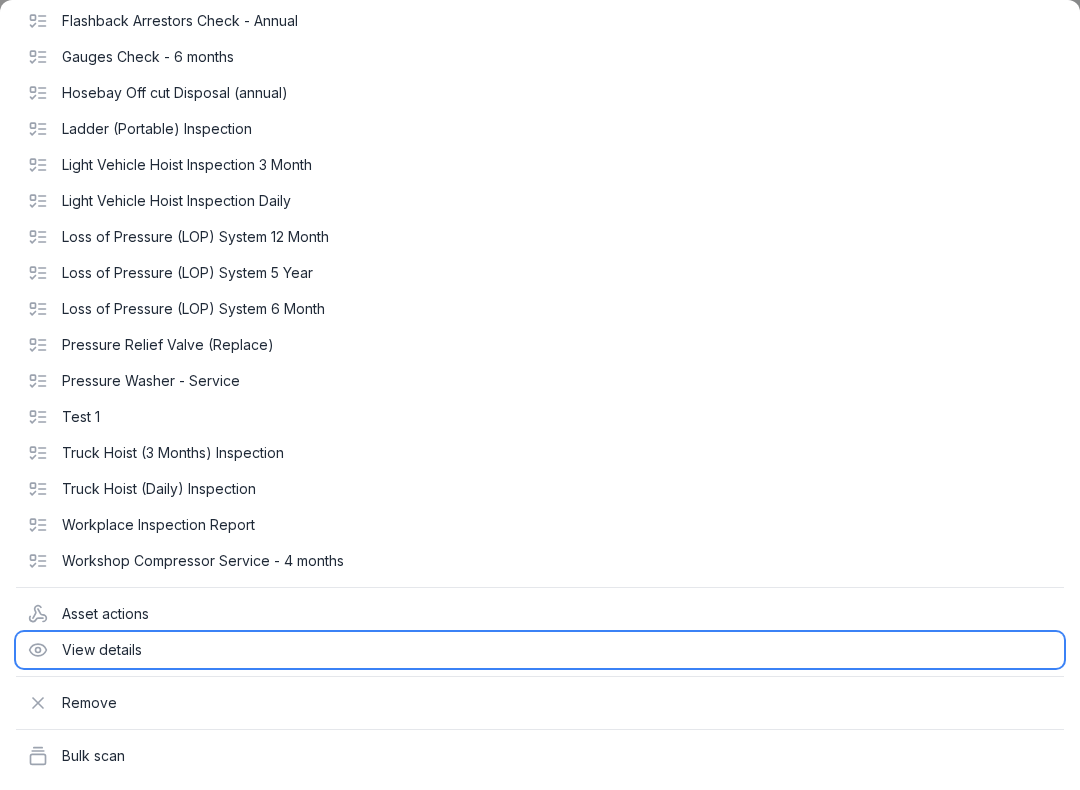 click on "View details" at bounding box center (540, 650) 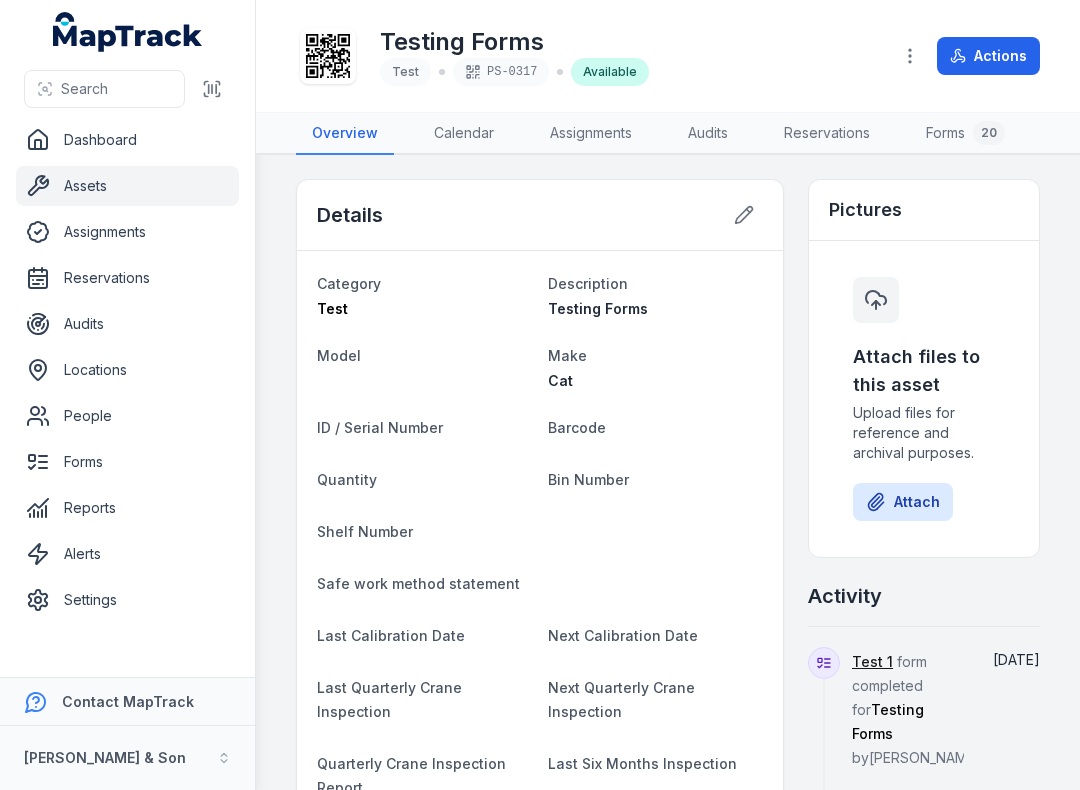 click on "Forms 20" at bounding box center (965, 134) 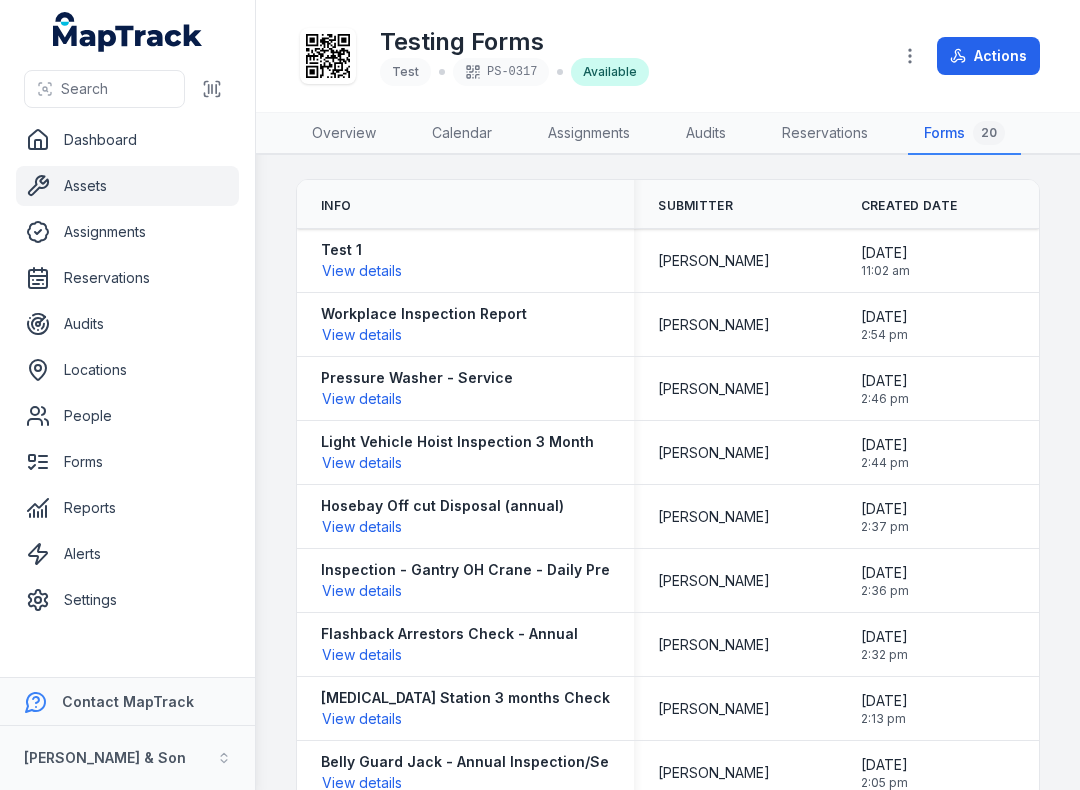 click on "View details" at bounding box center (362, 271) 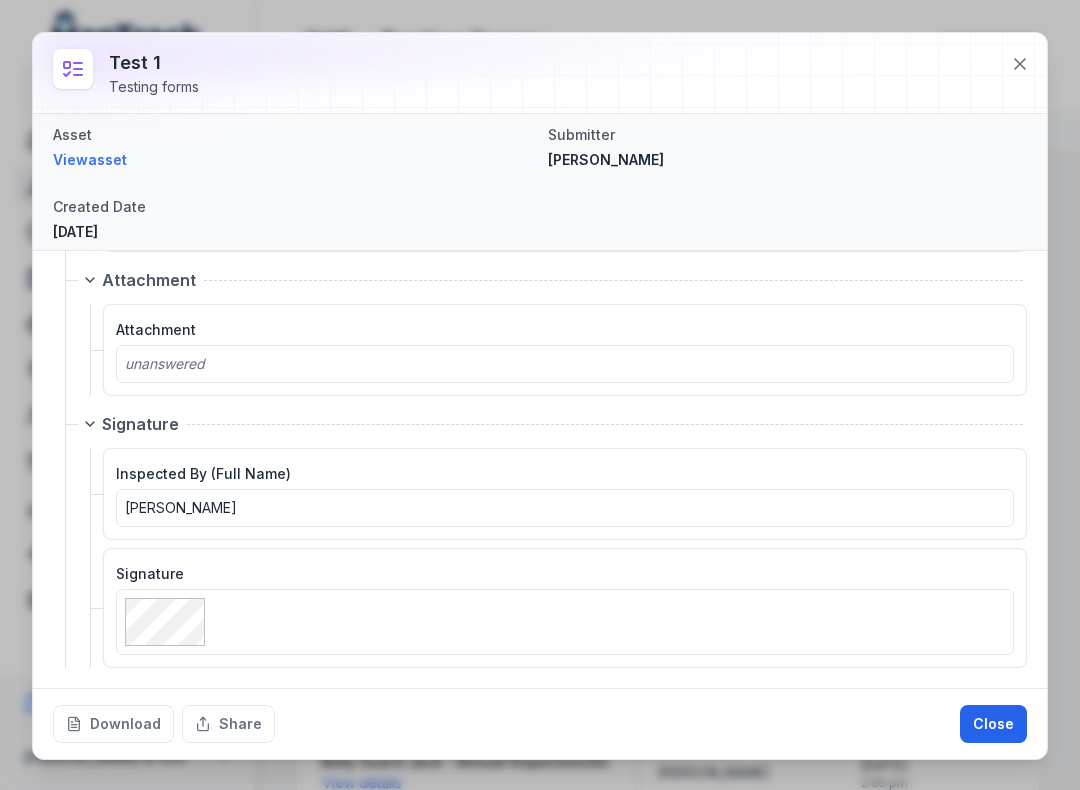 scroll, scrollTop: 605, scrollLeft: 0, axis: vertical 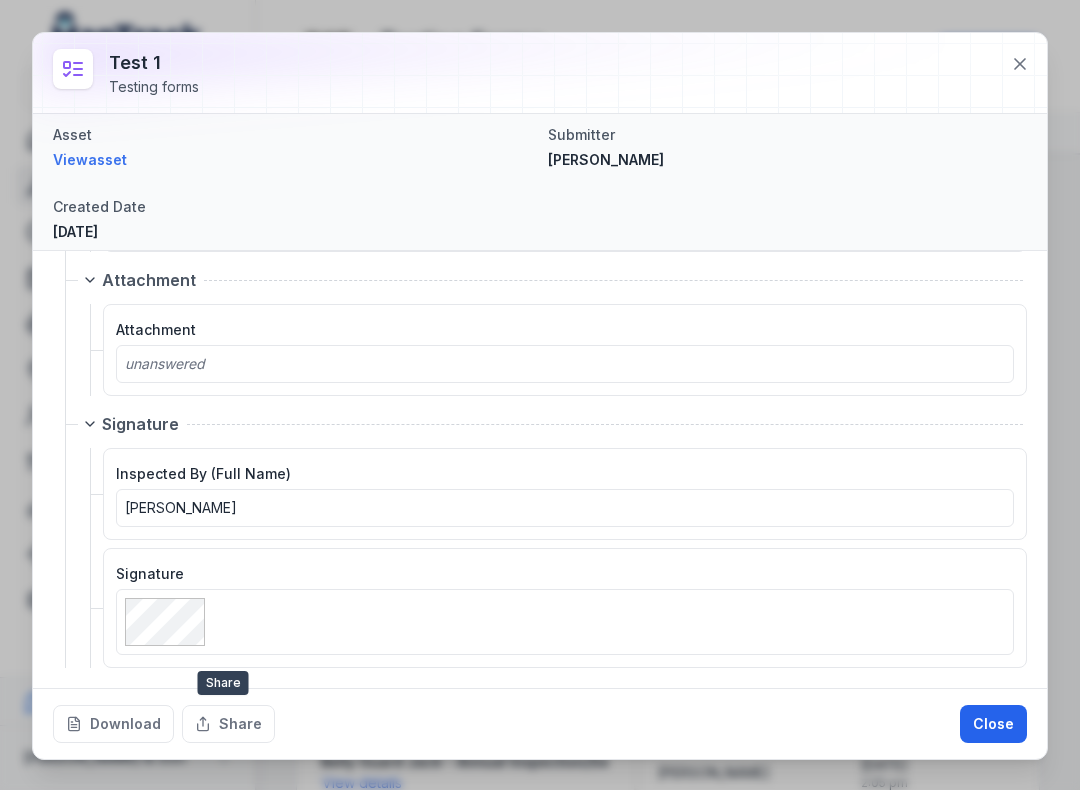 click 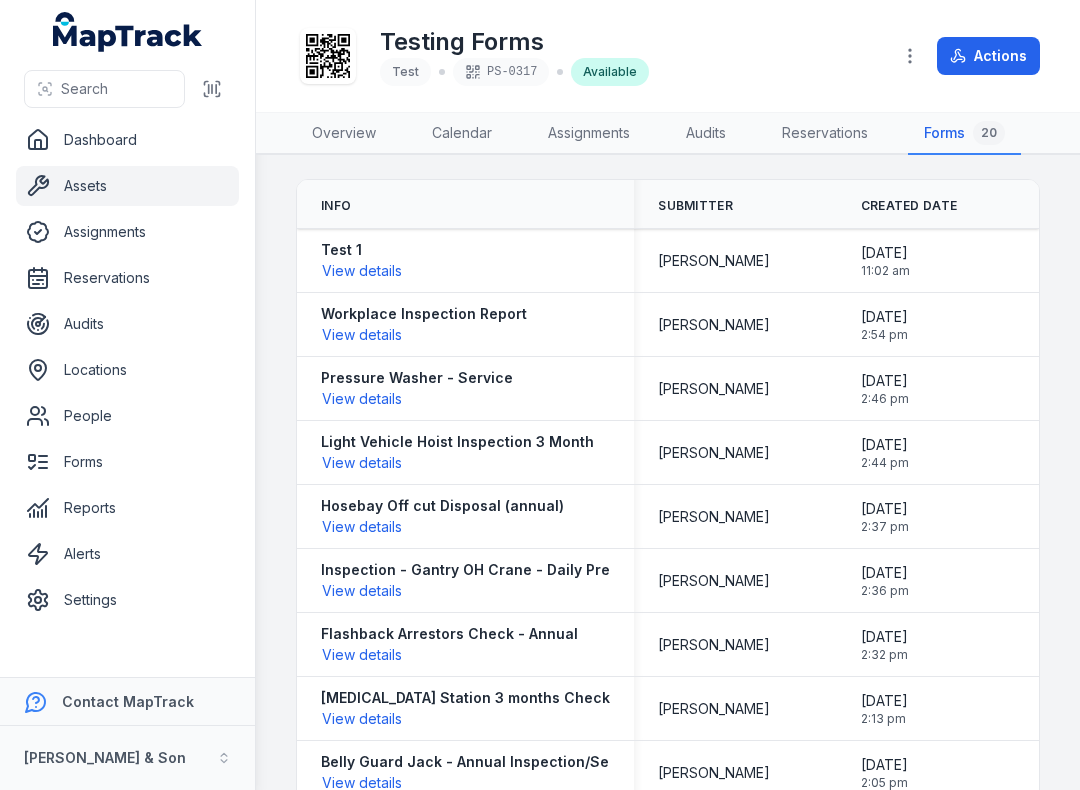 click on "Dashboard" at bounding box center [127, 140] 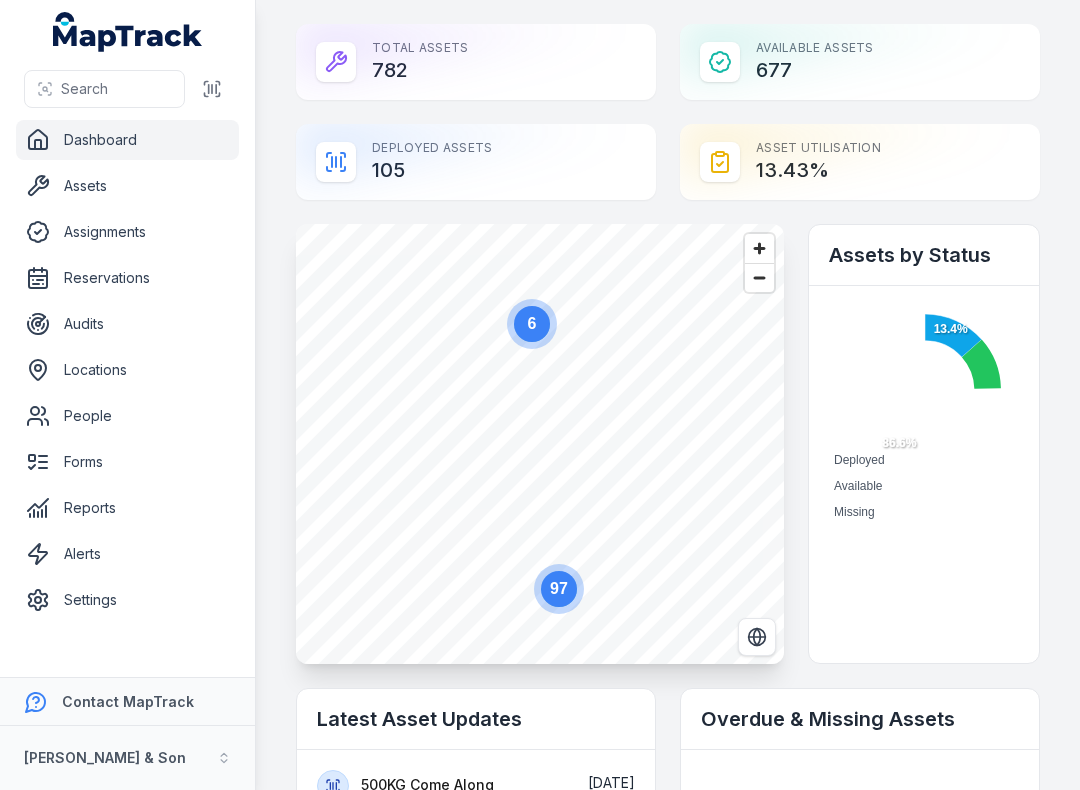 scroll, scrollTop: 0, scrollLeft: 0, axis: both 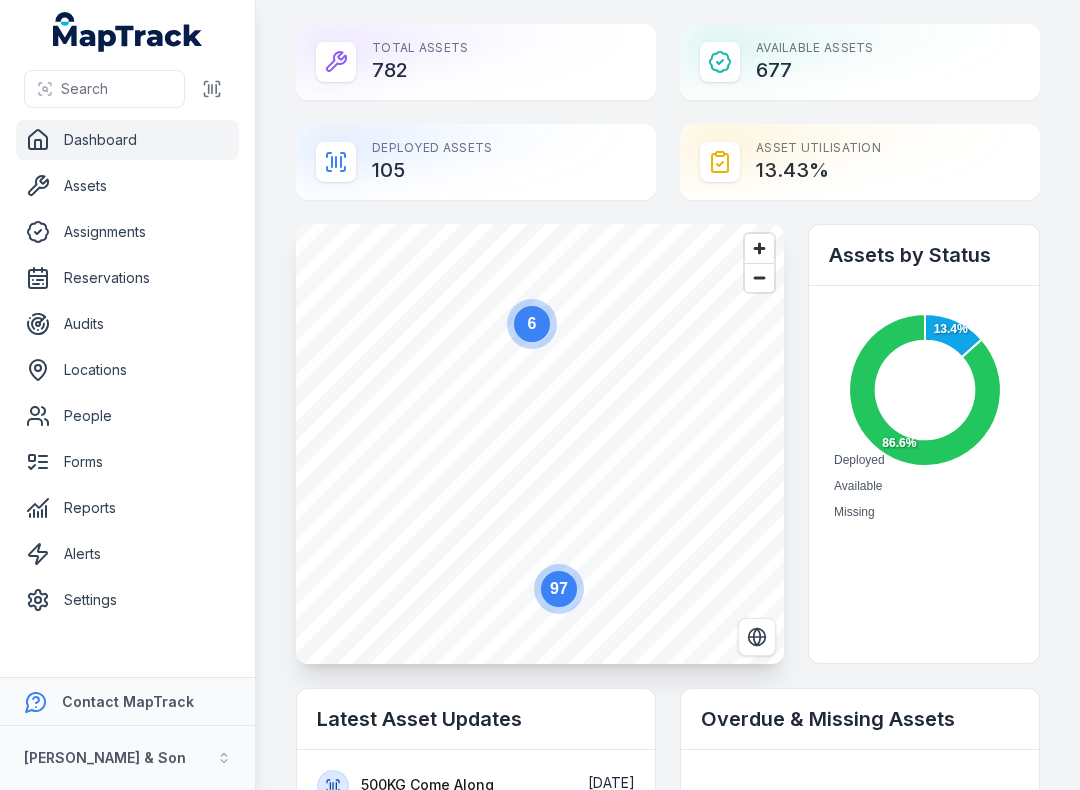click at bounding box center [336, 162] 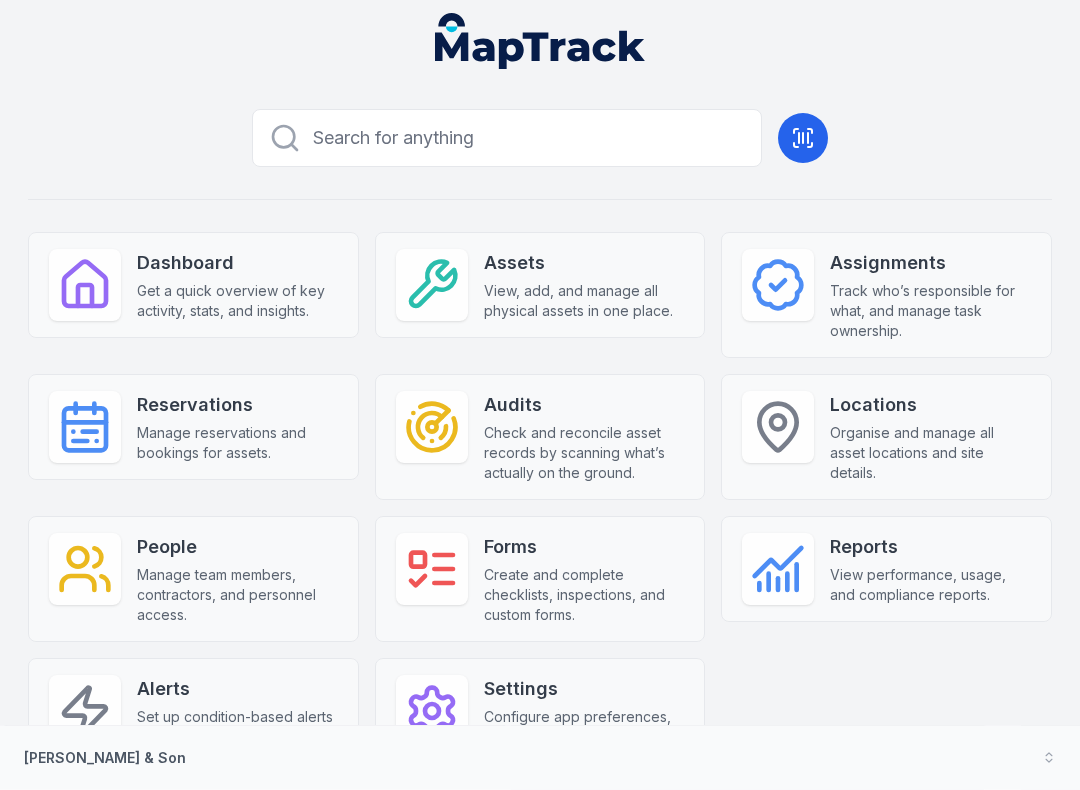 scroll, scrollTop: 0, scrollLeft: 0, axis: both 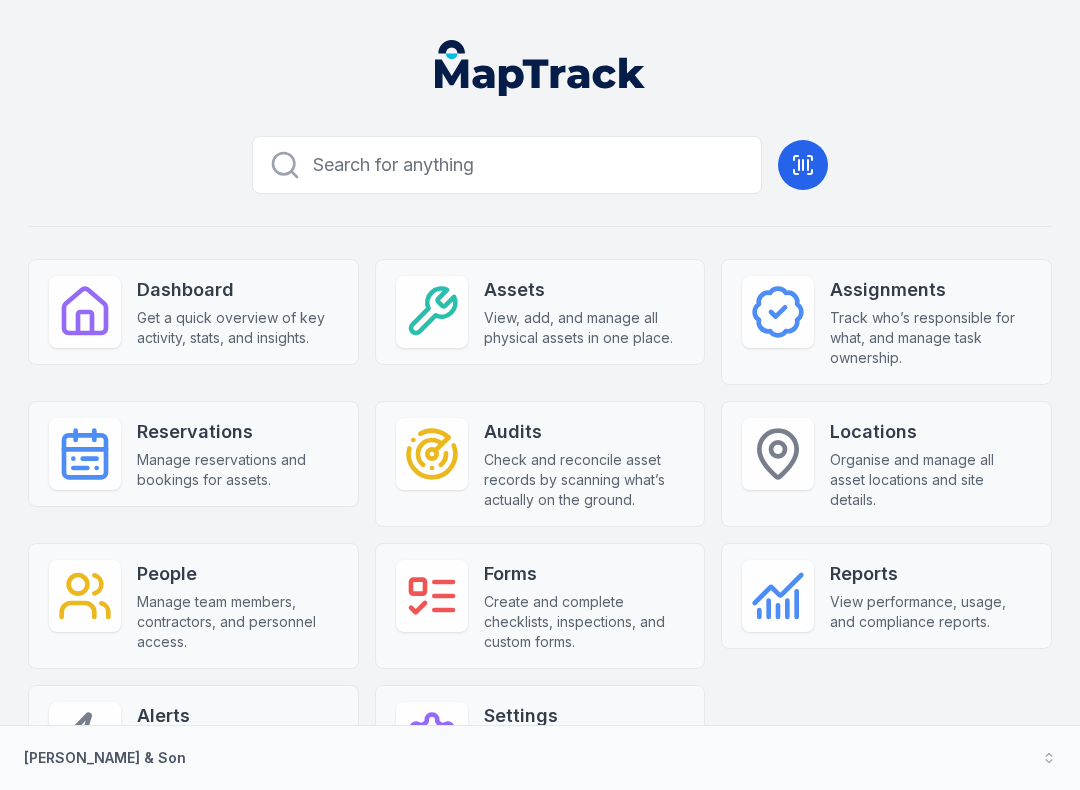 click at bounding box center [803, 165] 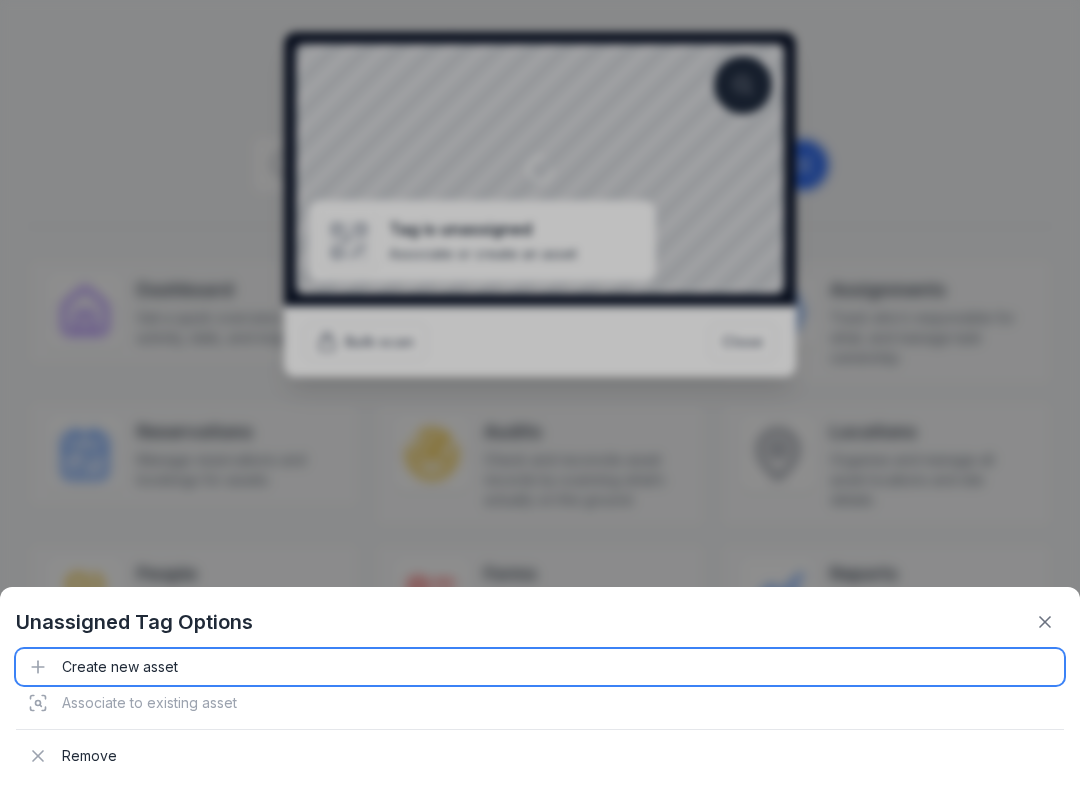 click on "Create new asset" at bounding box center [540, 667] 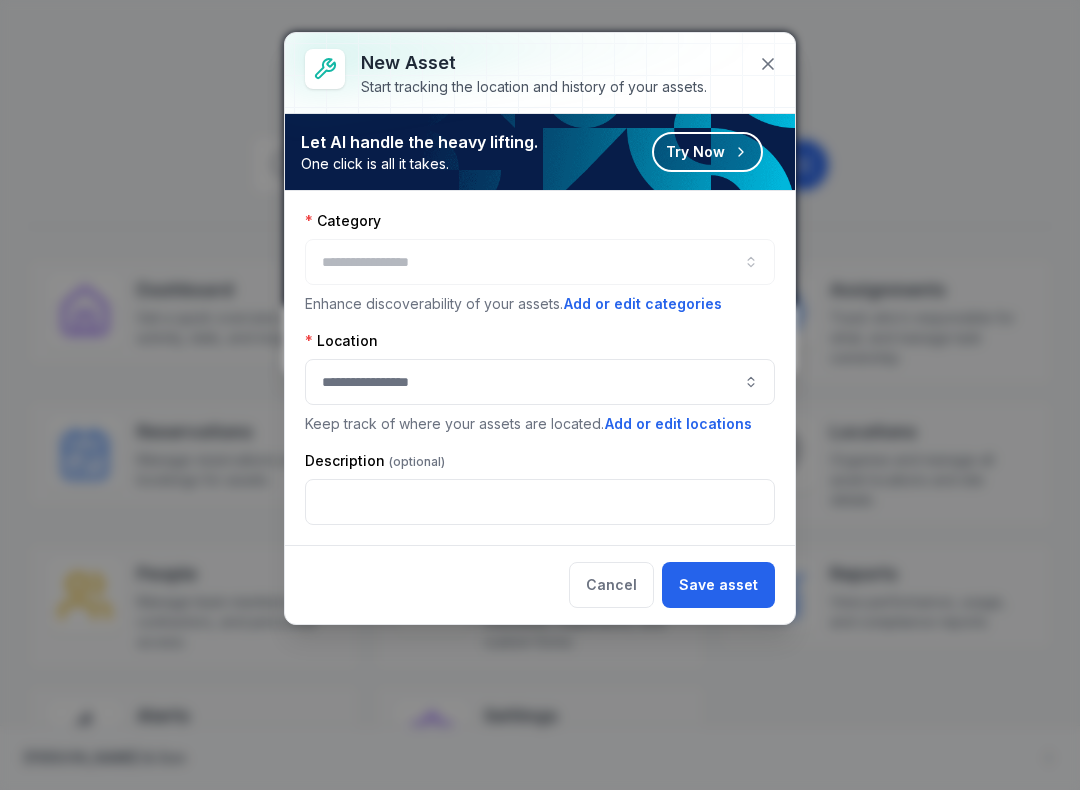 click at bounding box center (540, 262) 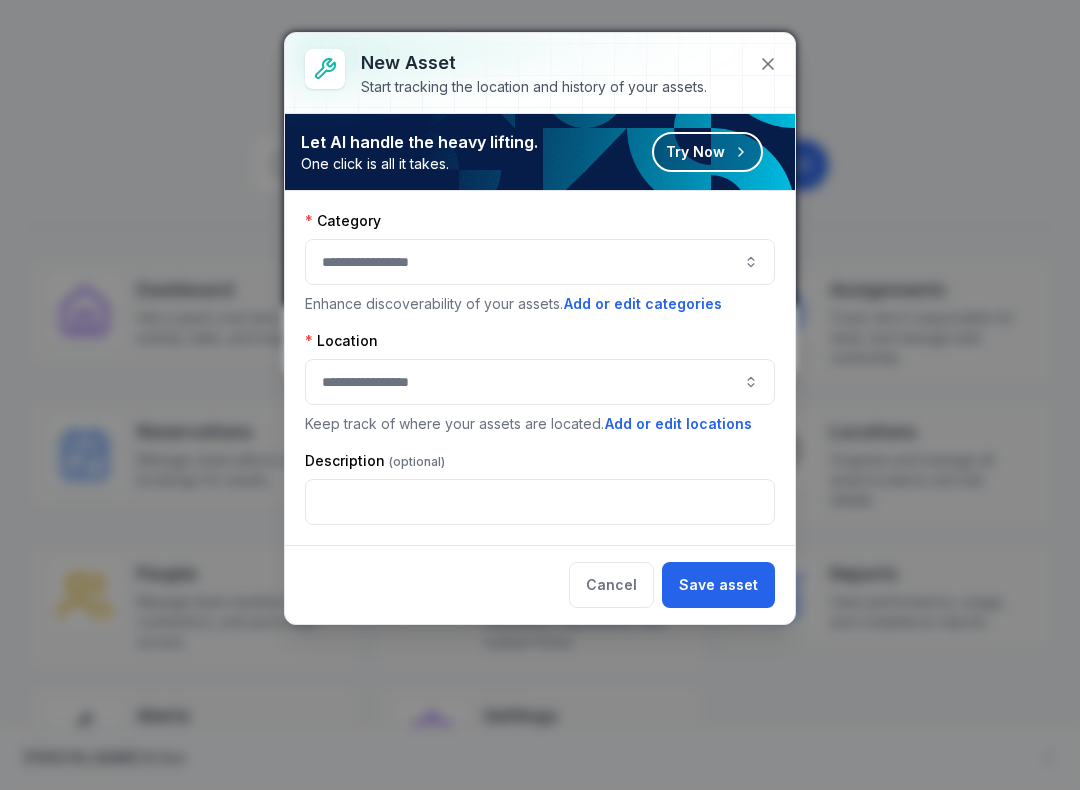 click at bounding box center [540, 262] 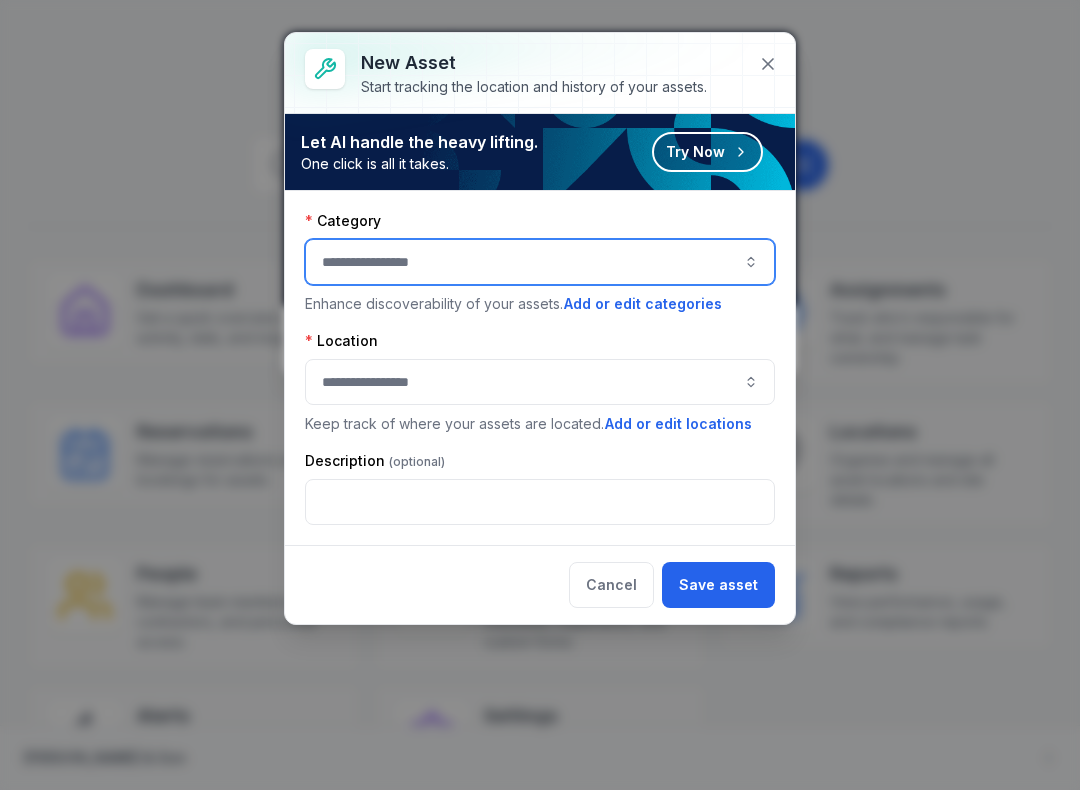 click on "Air Receiver Air Tools Belly Guard Jack Compressor Cutting and Punching Tools Eye Wash Stations Fire Safety Equipment Flashback Arrestors Hand Tools Hoists Hydraulic Tooling Hydraulic and Pneumatic Tools Ice Machines Jump starter Ladders Lifting and Pulling Tools Miscellaneous Tools Overhead Crane / Gantry Crane Power Tools Specialised Tooling Test Testing and Measurement Tool Kits Valves and Pipe Tools Water Cooler Water Treatment Plant Welder" at bounding box center [540, 409] 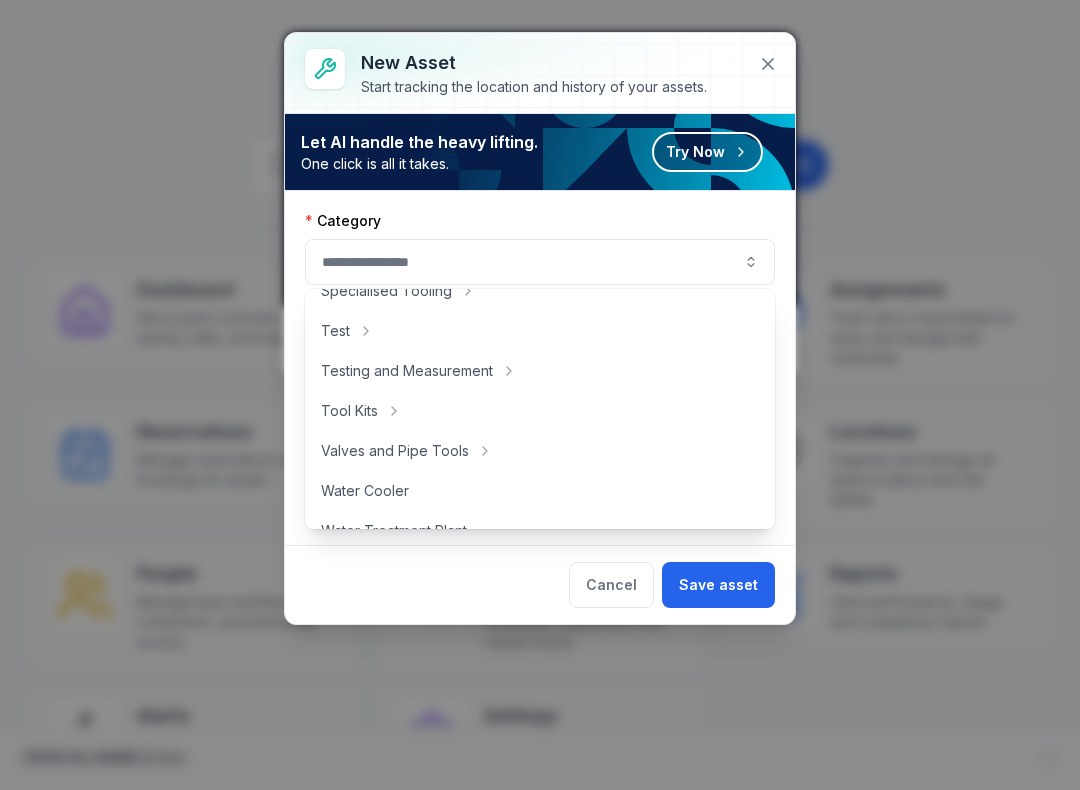 scroll, scrollTop: 785, scrollLeft: 0, axis: vertical 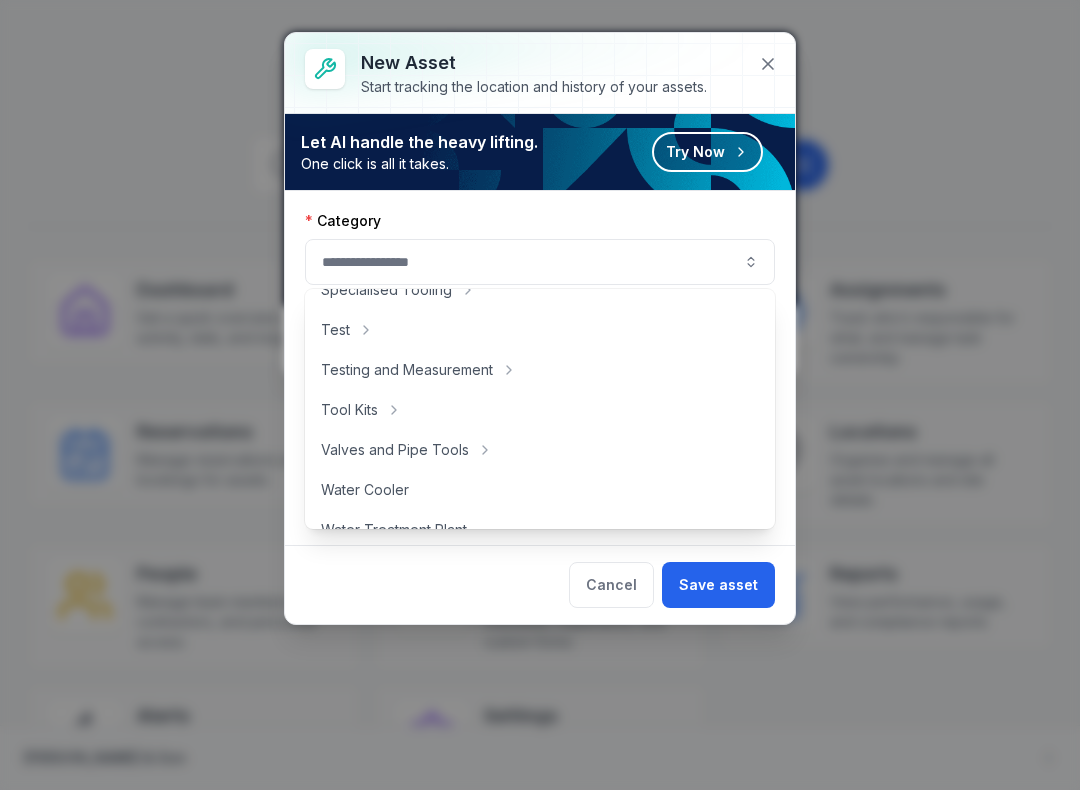 click at bounding box center [540, 262] 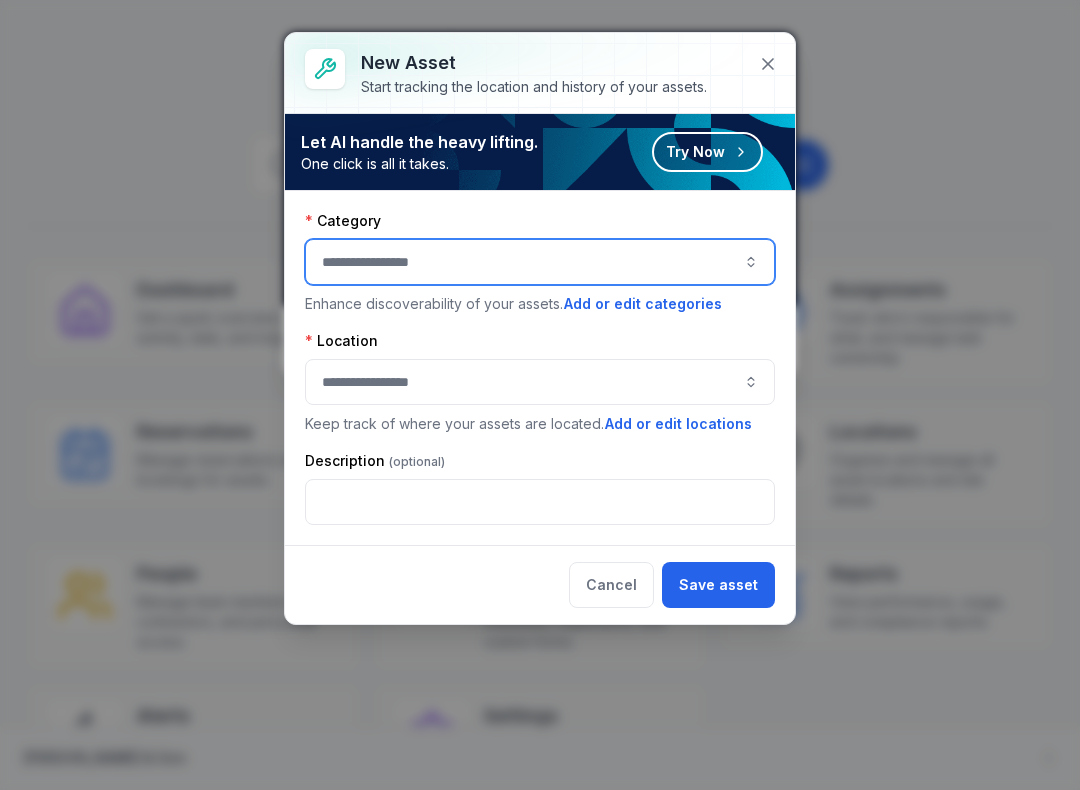 click at bounding box center (540, 262) 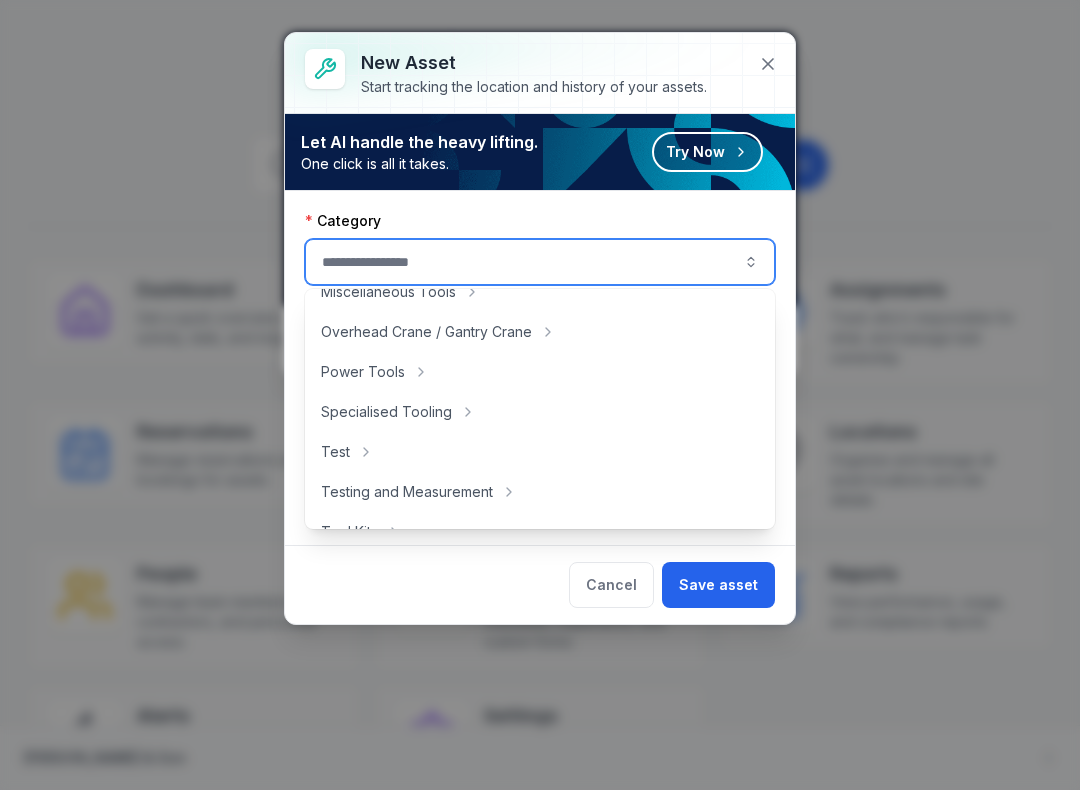 scroll, scrollTop: 669, scrollLeft: 0, axis: vertical 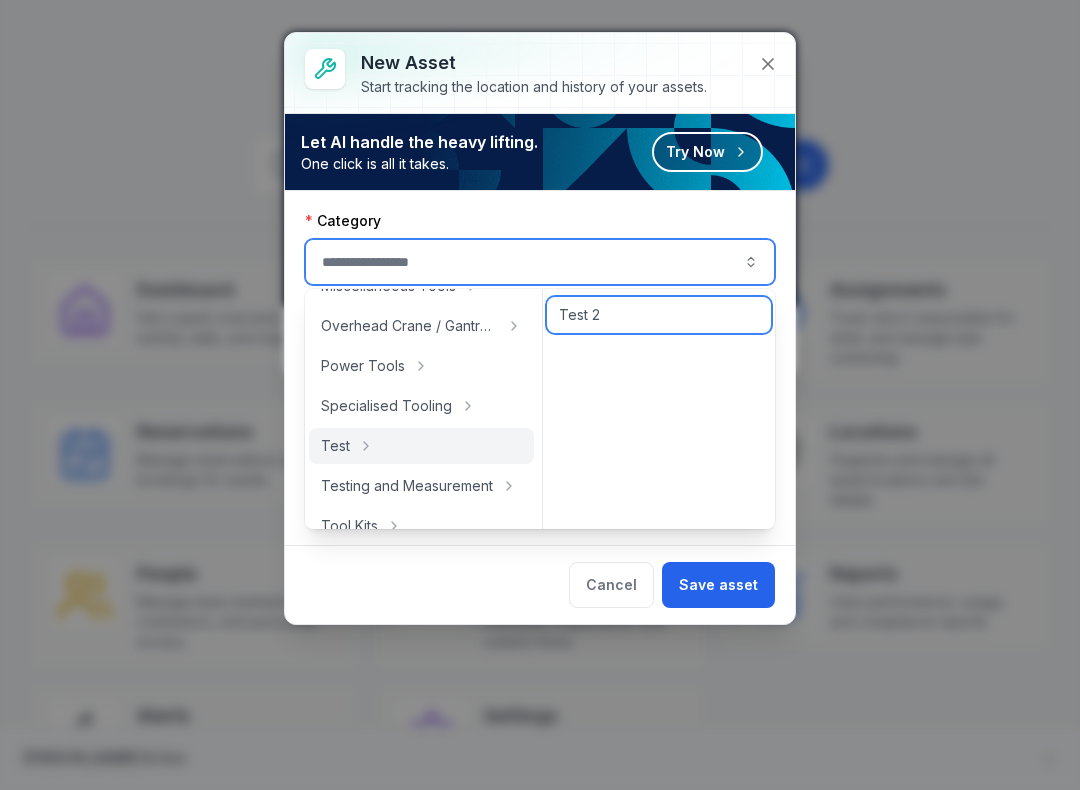 click on "Test 2" at bounding box center [579, 315] 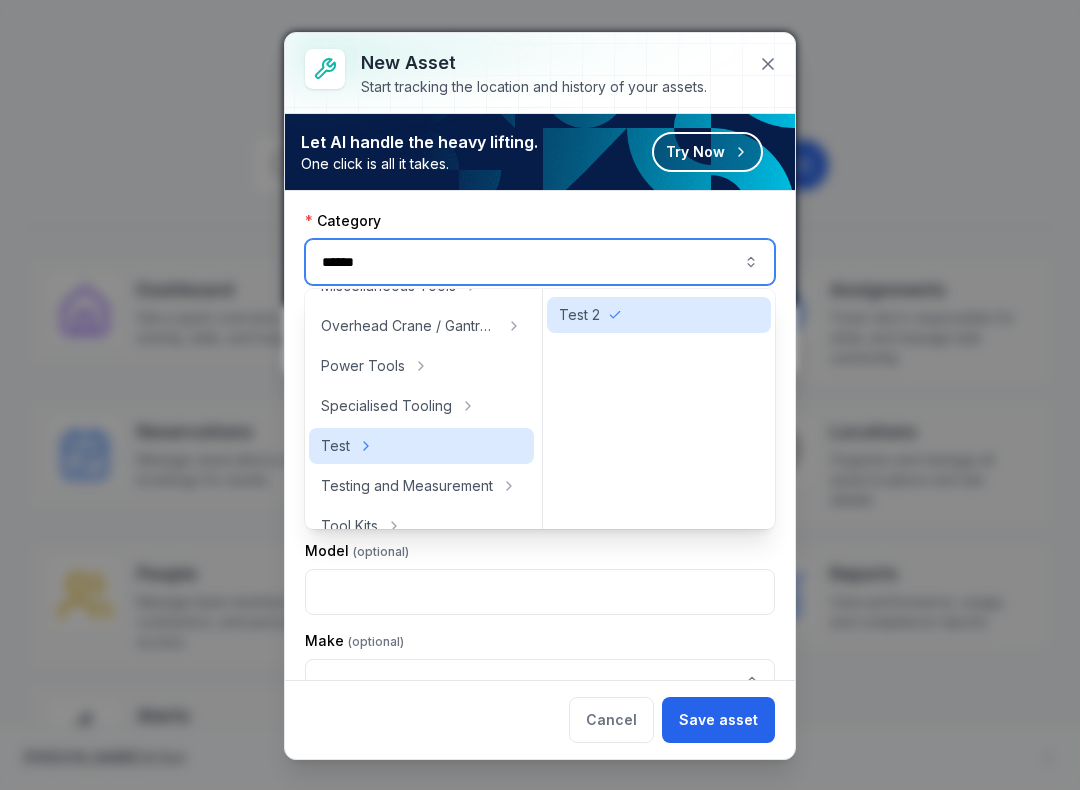 type on "******" 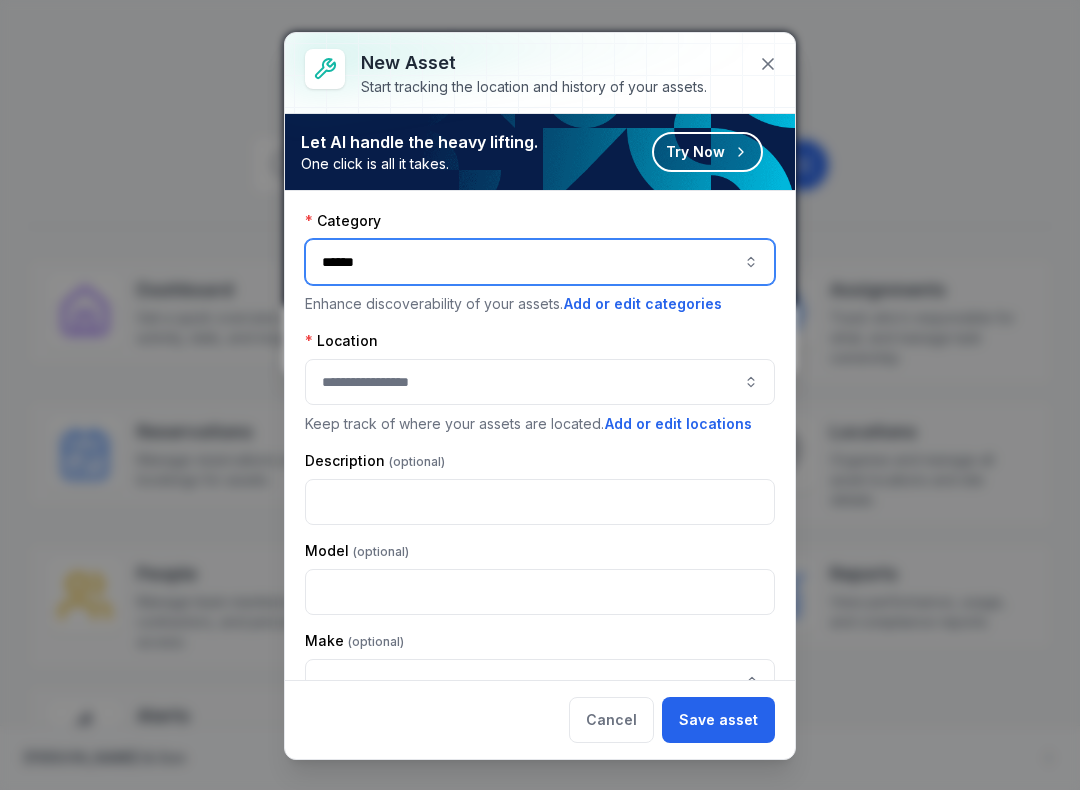 click at bounding box center (540, 382) 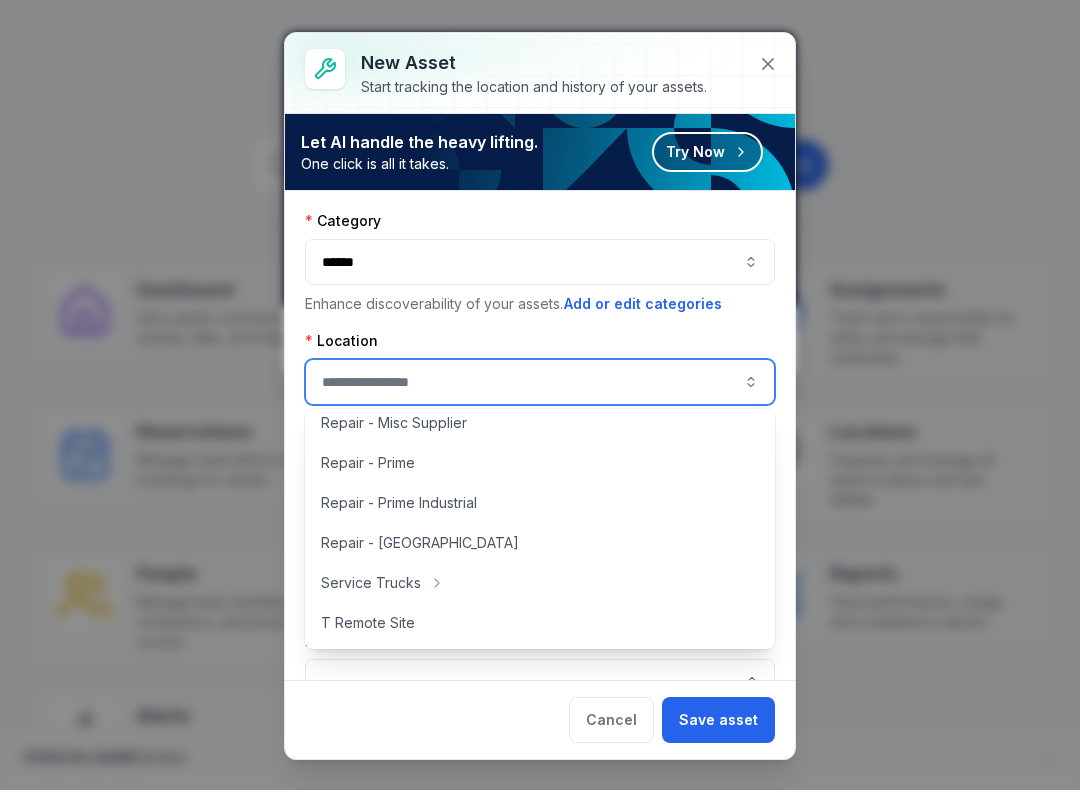 scroll, scrollTop: 532, scrollLeft: 0, axis: vertical 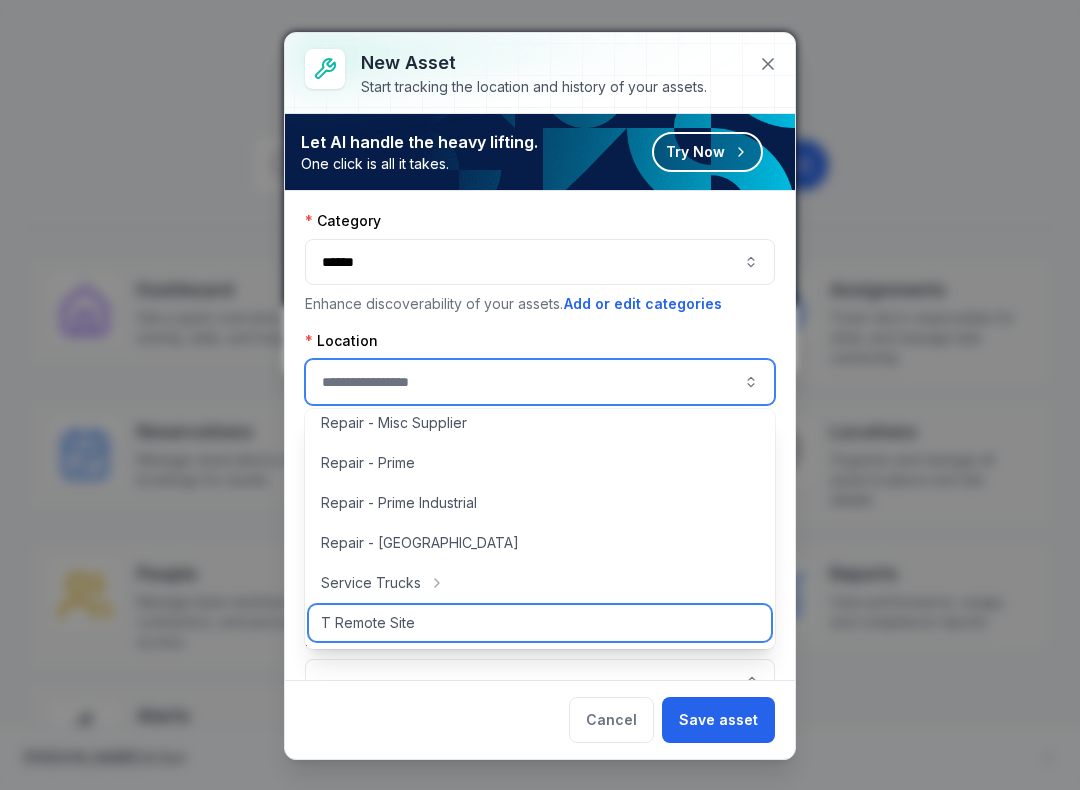 click on "T Remote Site" at bounding box center [368, 623] 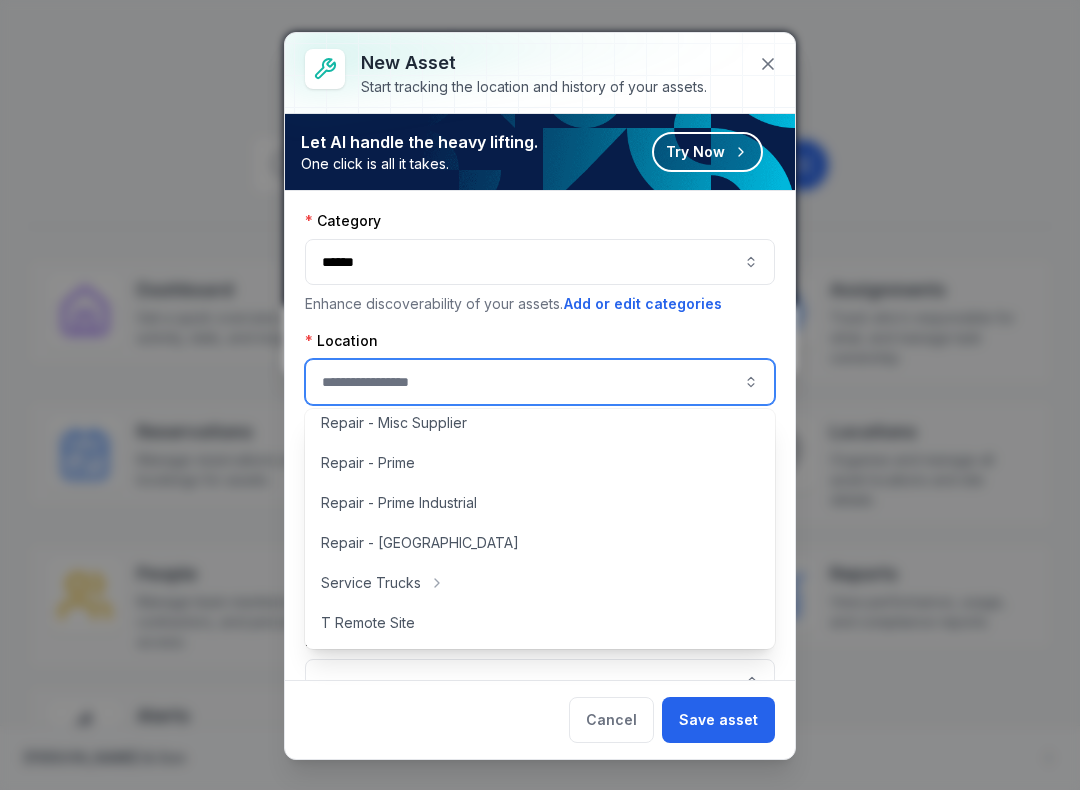 type on "**********" 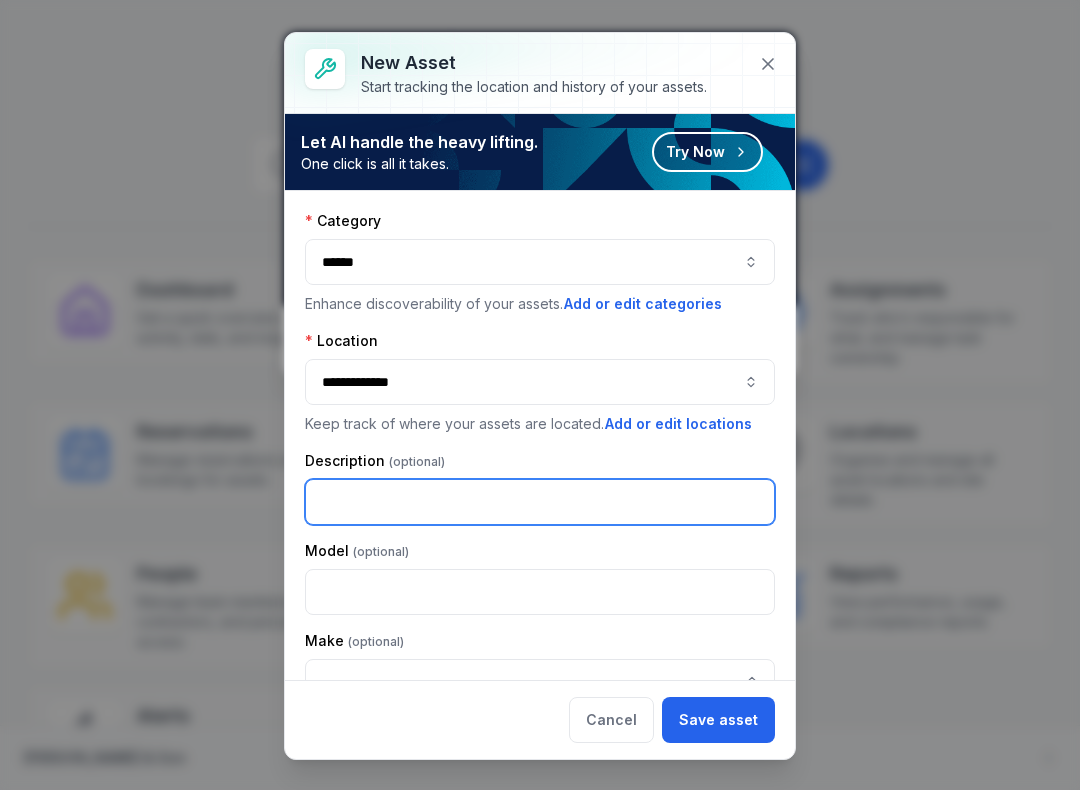 click at bounding box center (540, 502) 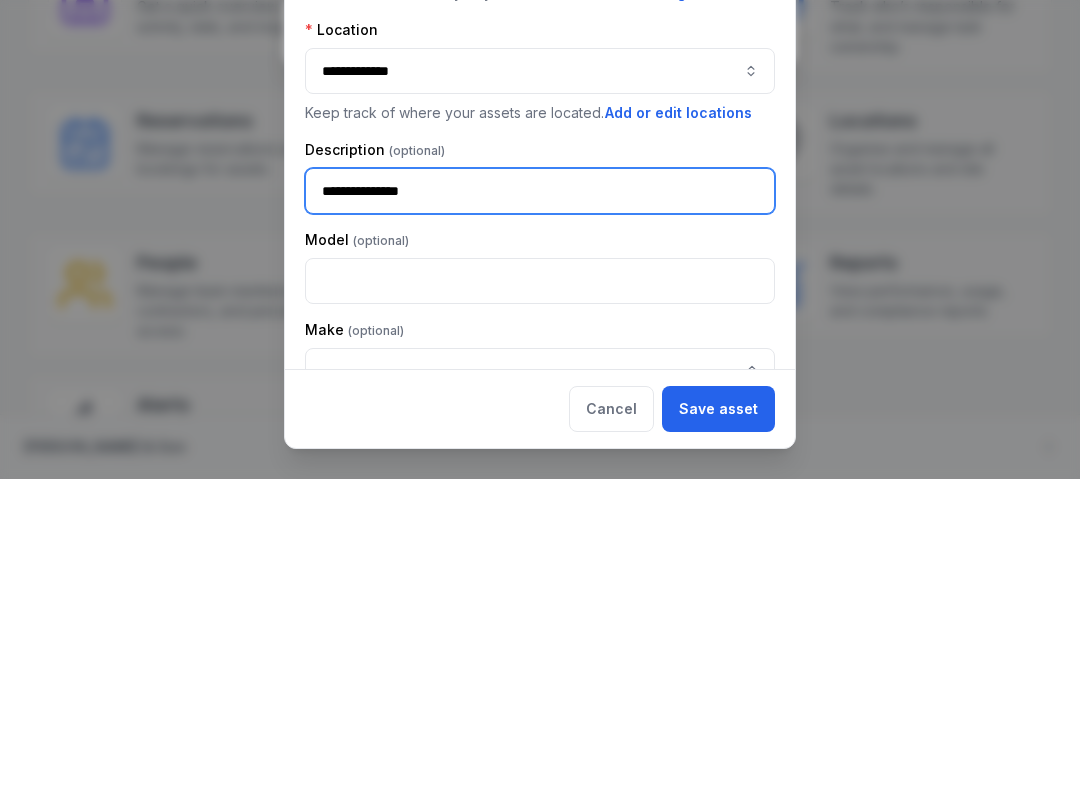 type on "**********" 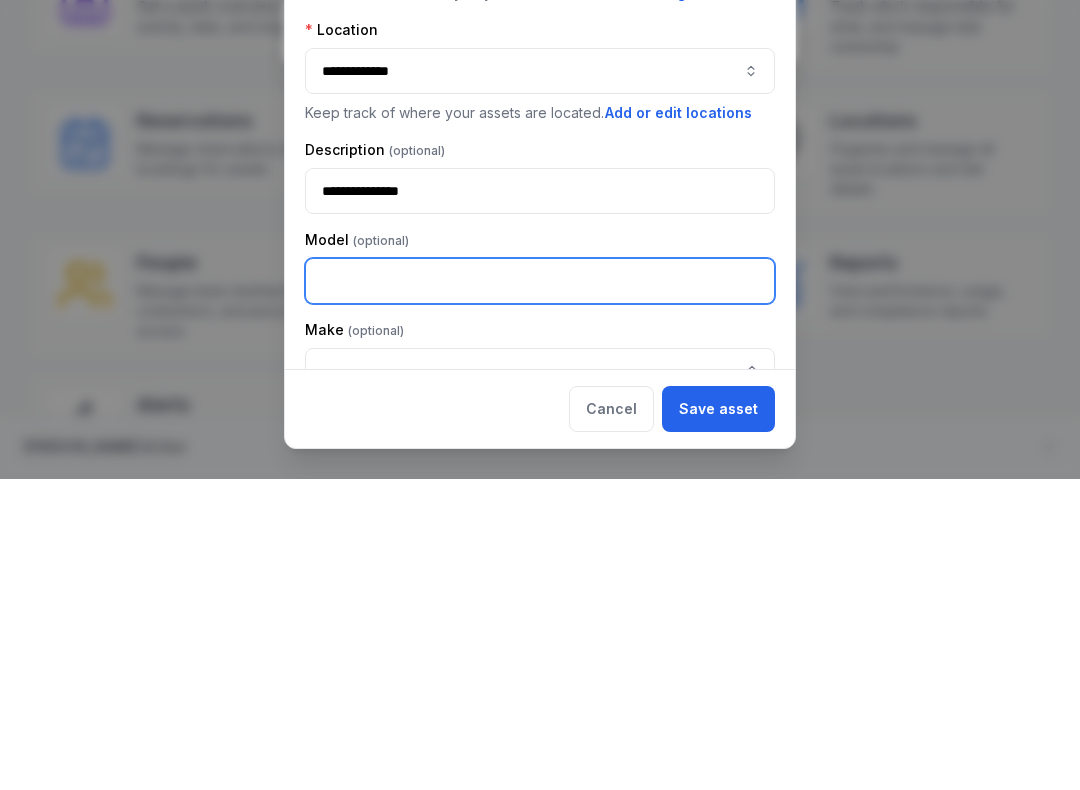 click at bounding box center (540, 592) 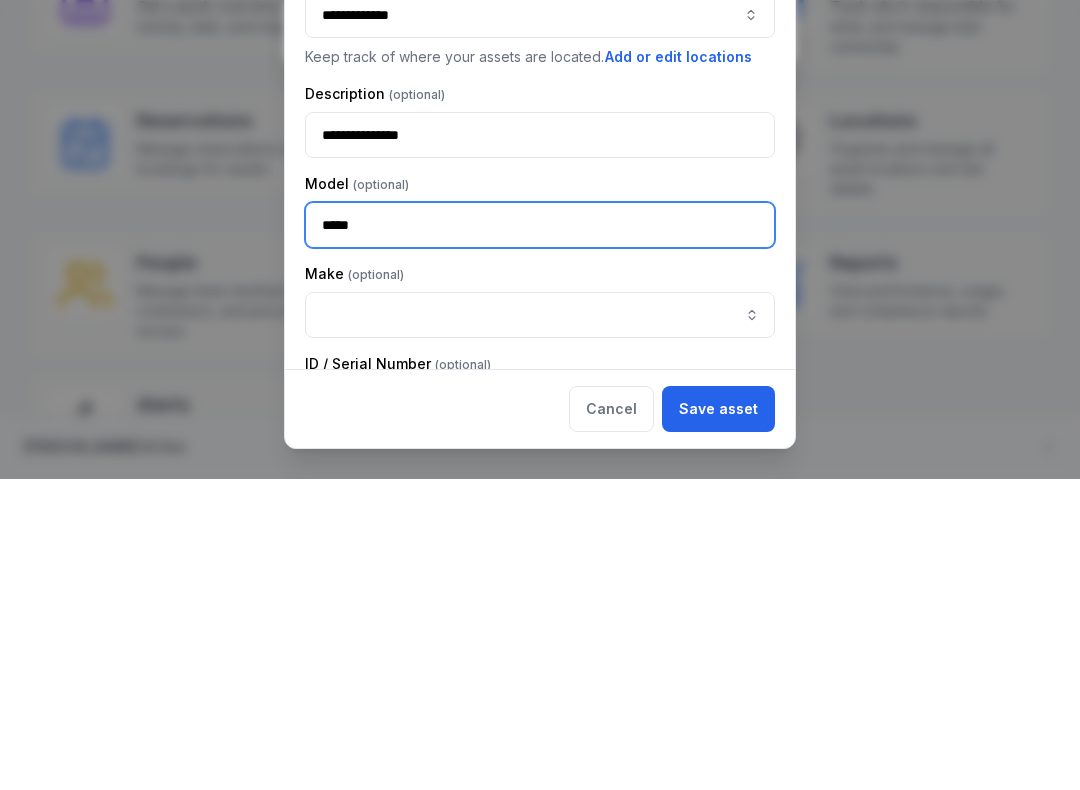 scroll, scrollTop: 83, scrollLeft: 0, axis: vertical 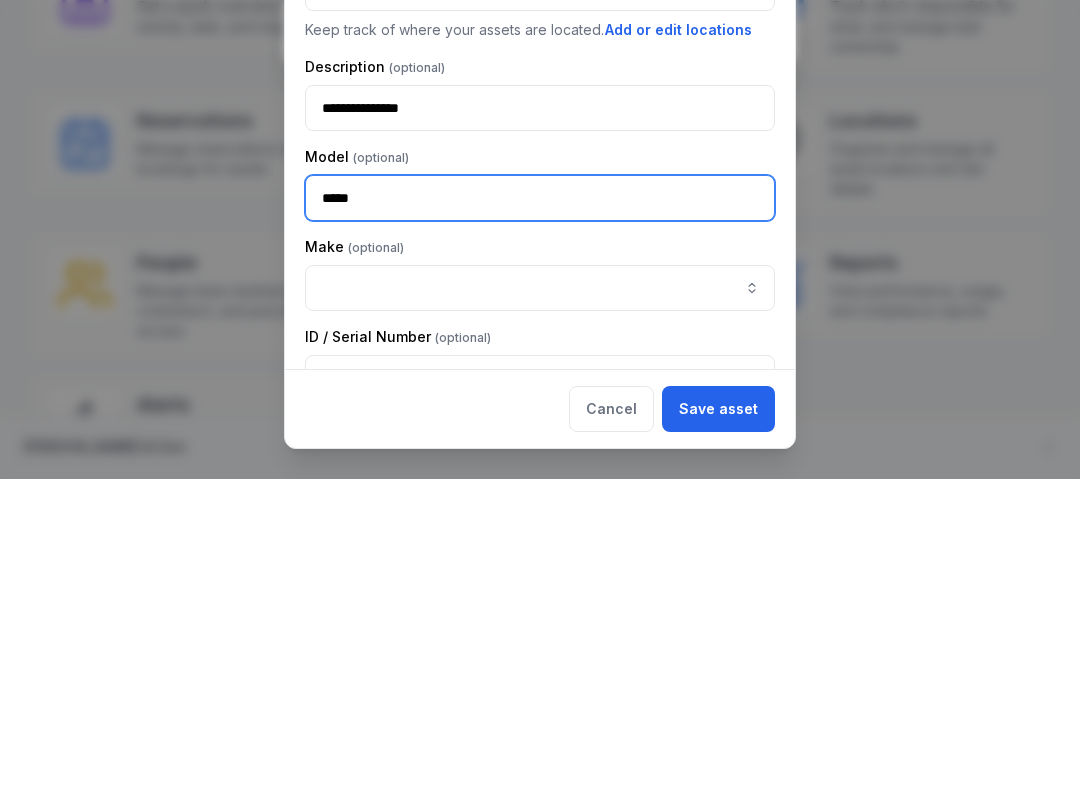 type on "*****" 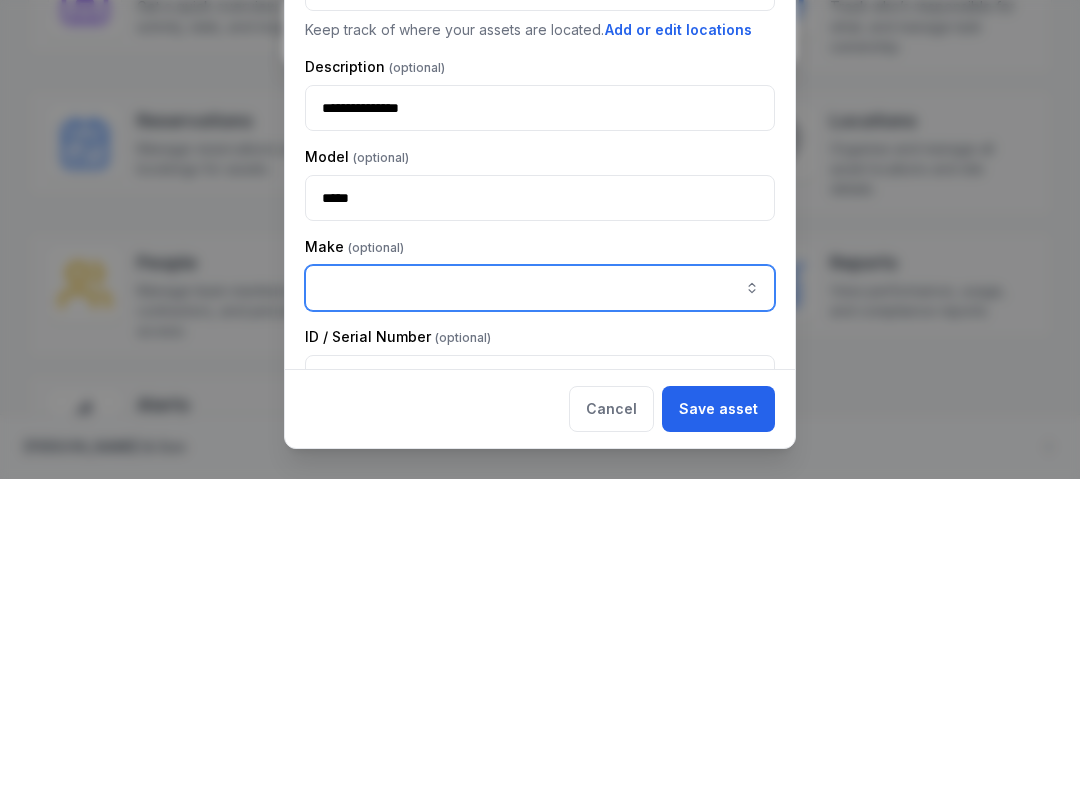 click at bounding box center (540, 599) 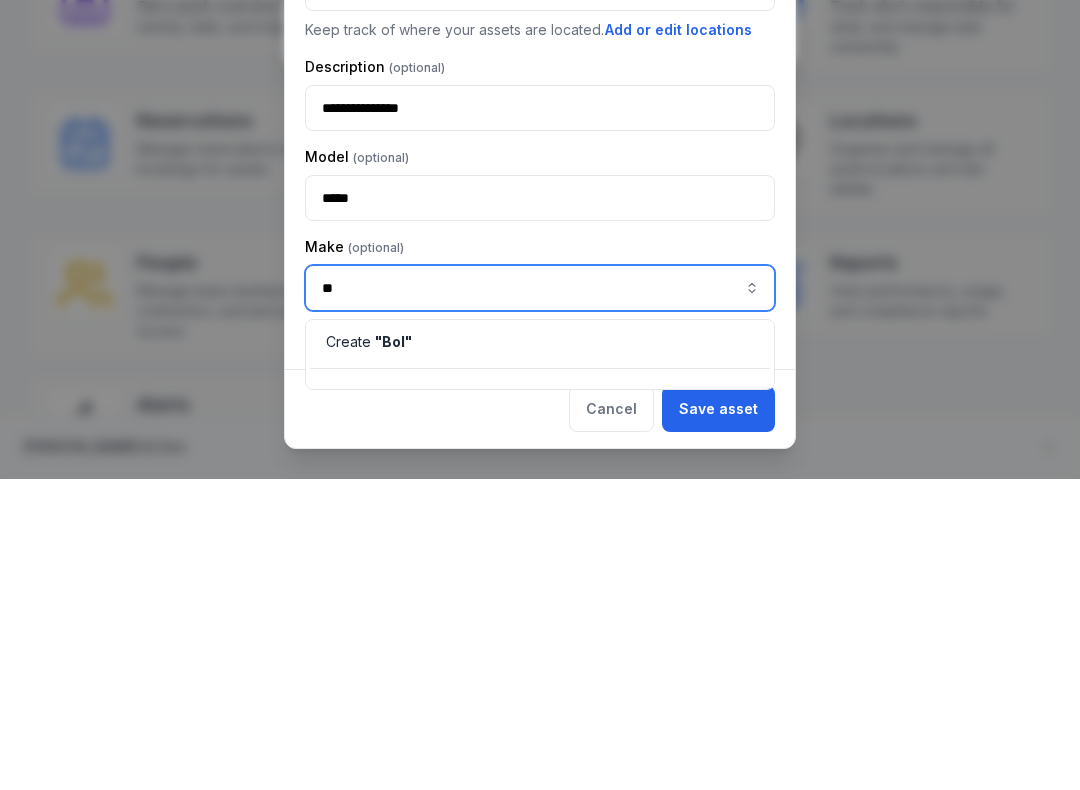 type on "*" 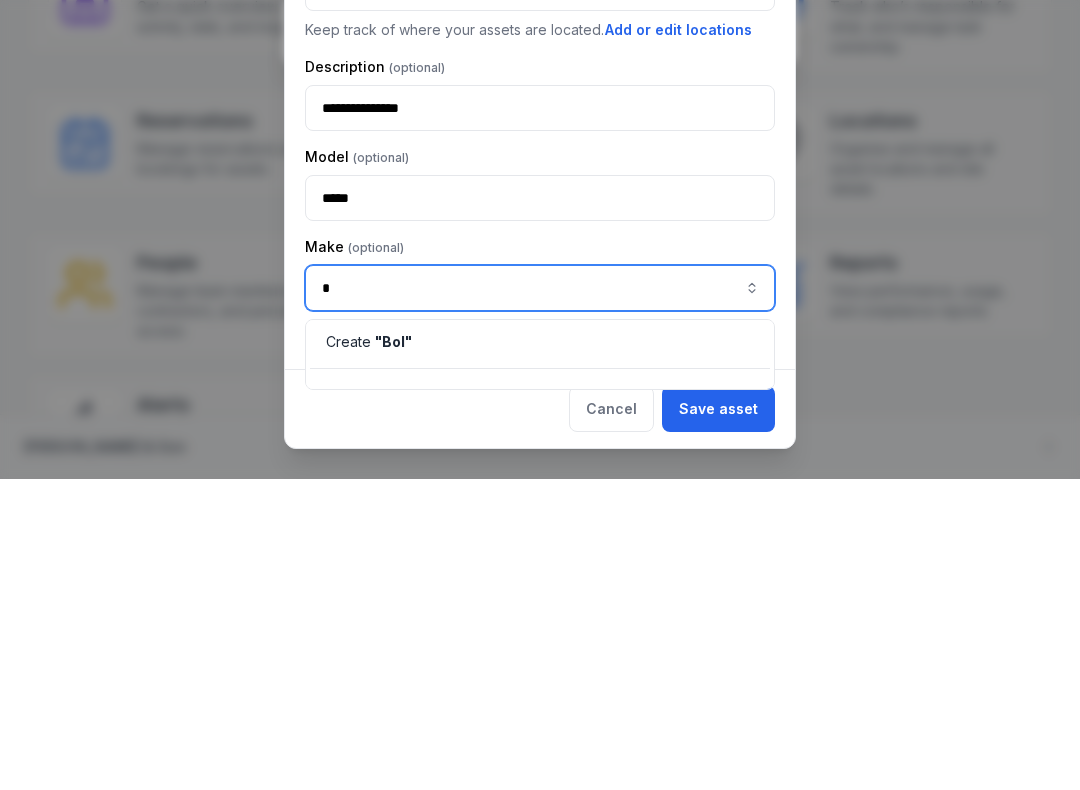 type 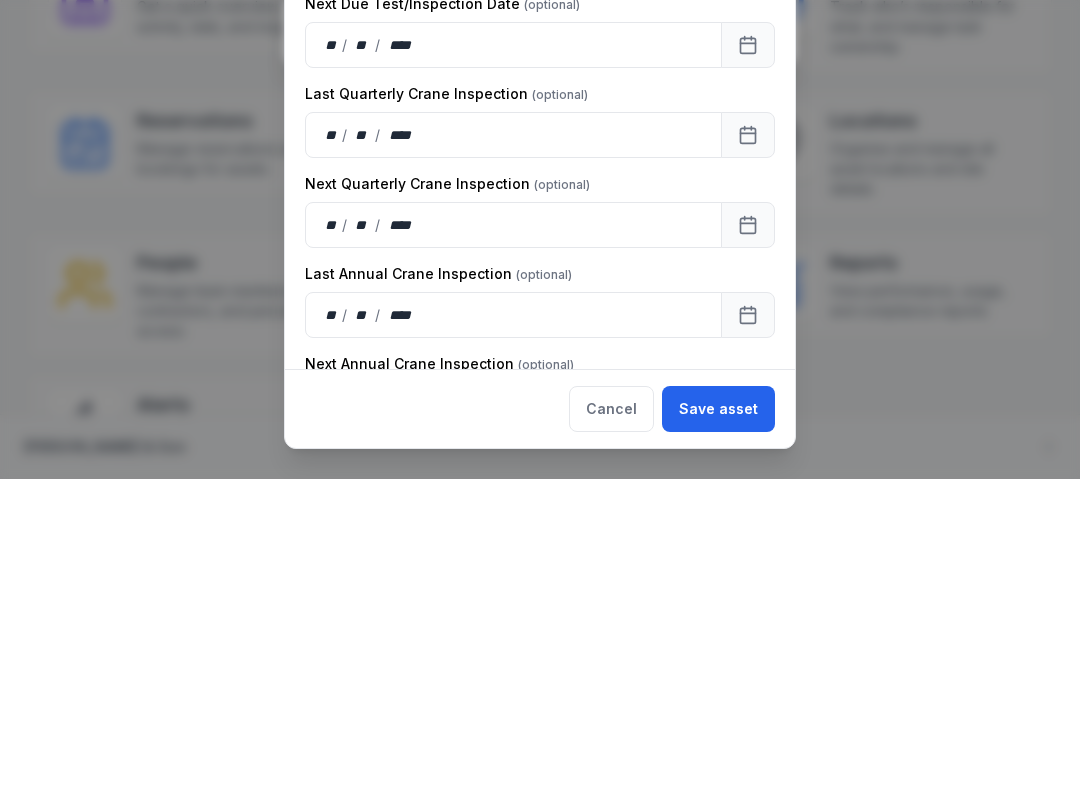scroll, scrollTop: 2535, scrollLeft: 0, axis: vertical 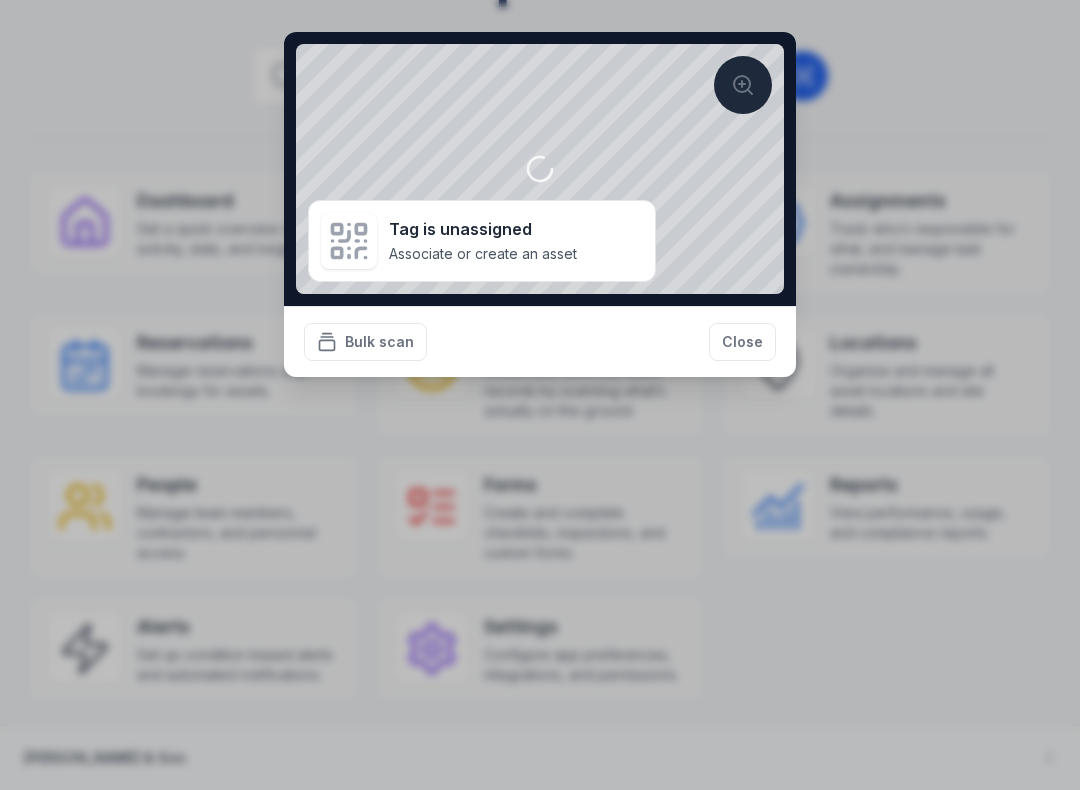 click on "Close" at bounding box center [742, 342] 